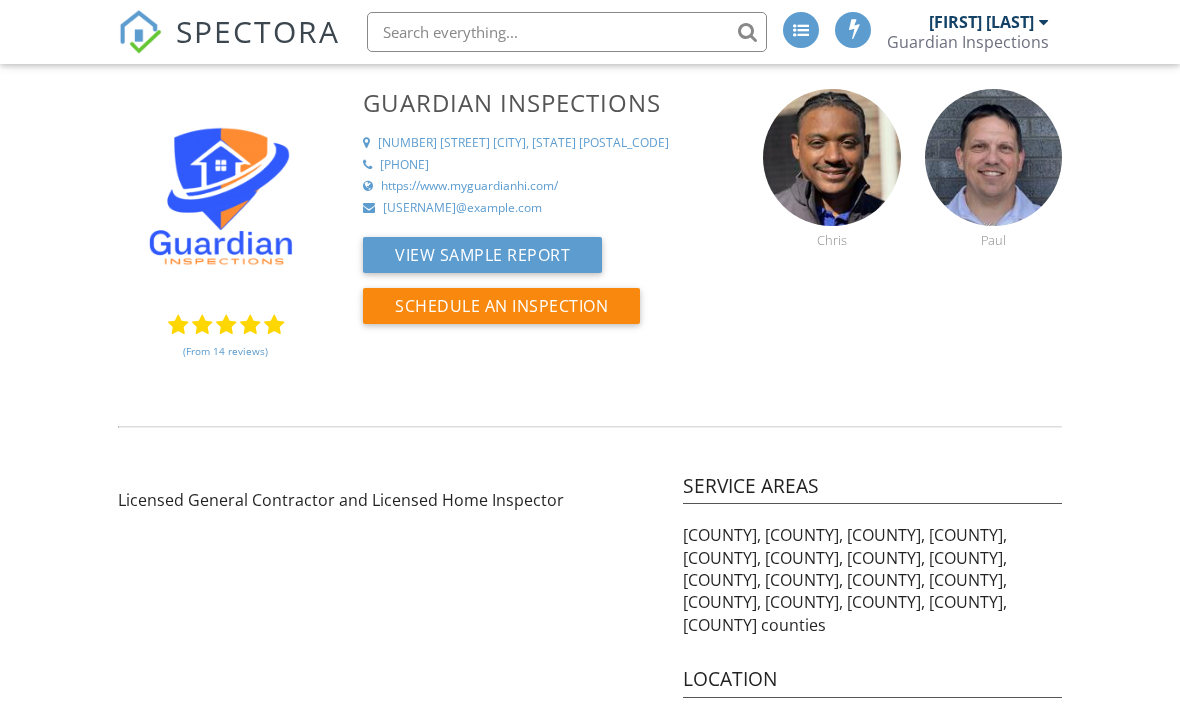 scroll, scrollTop: 0, scrollLeft: 0, axis: both 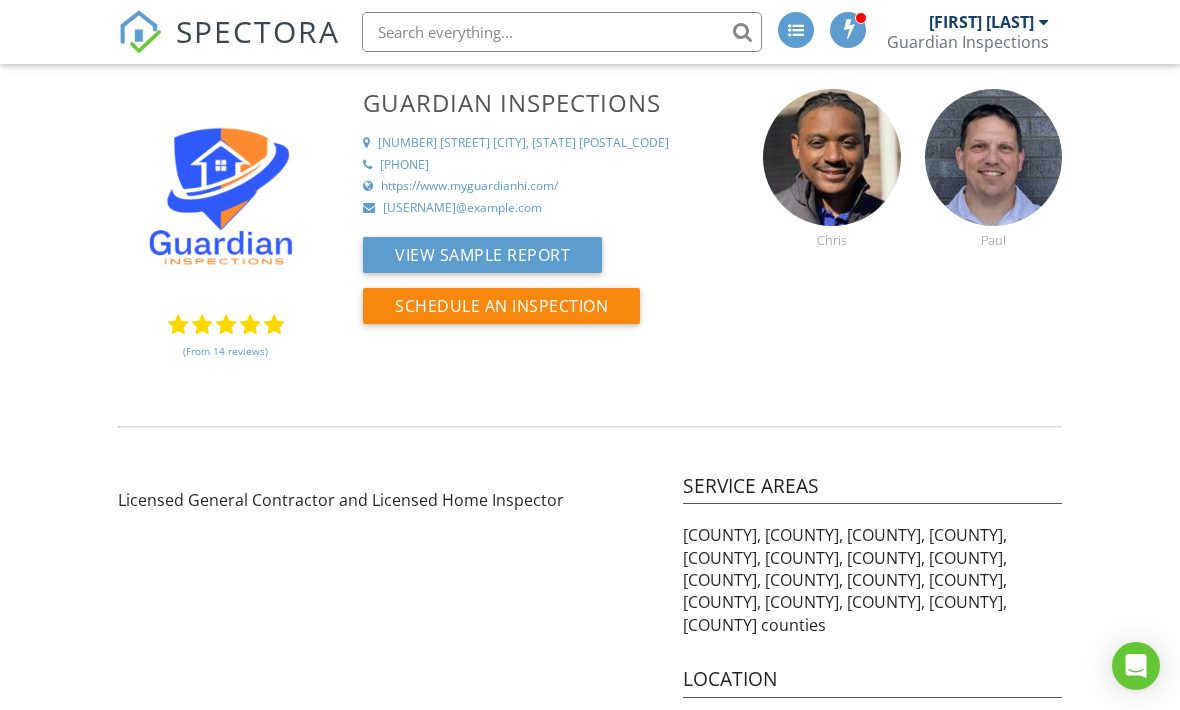 click on "Guardian Inspections" at bounding box center (968, 42) 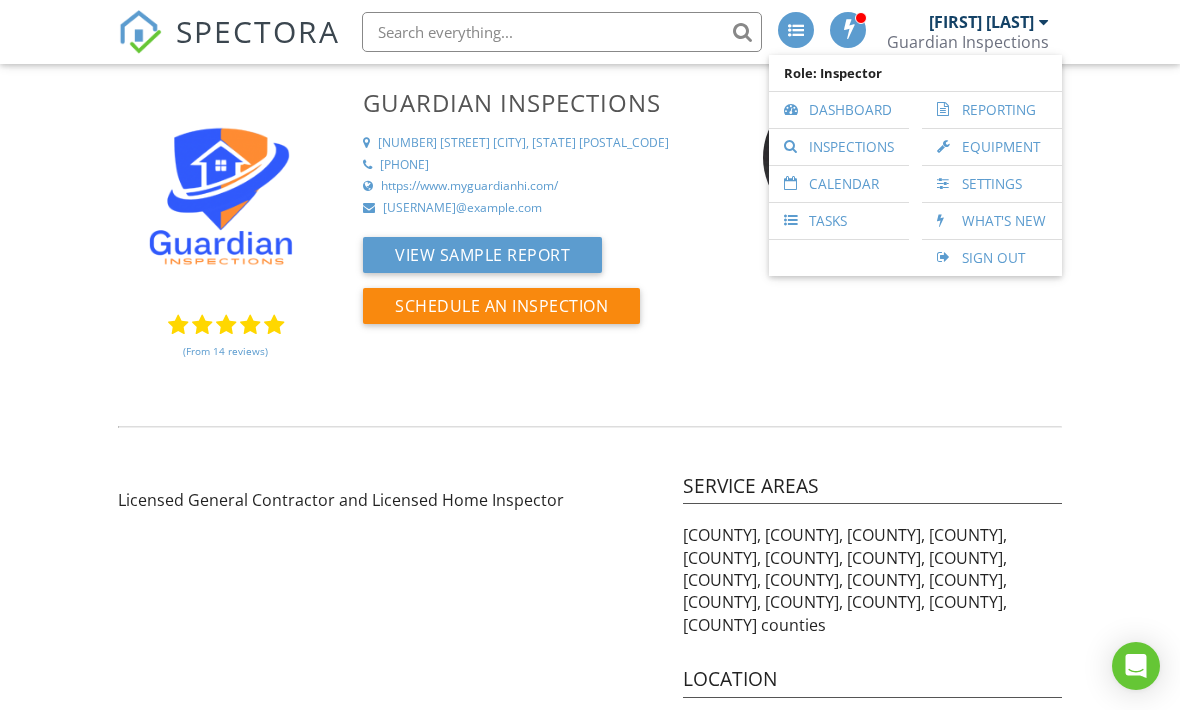 click on "[FIRST]  [LAST]" at bounding box center (981, 22) 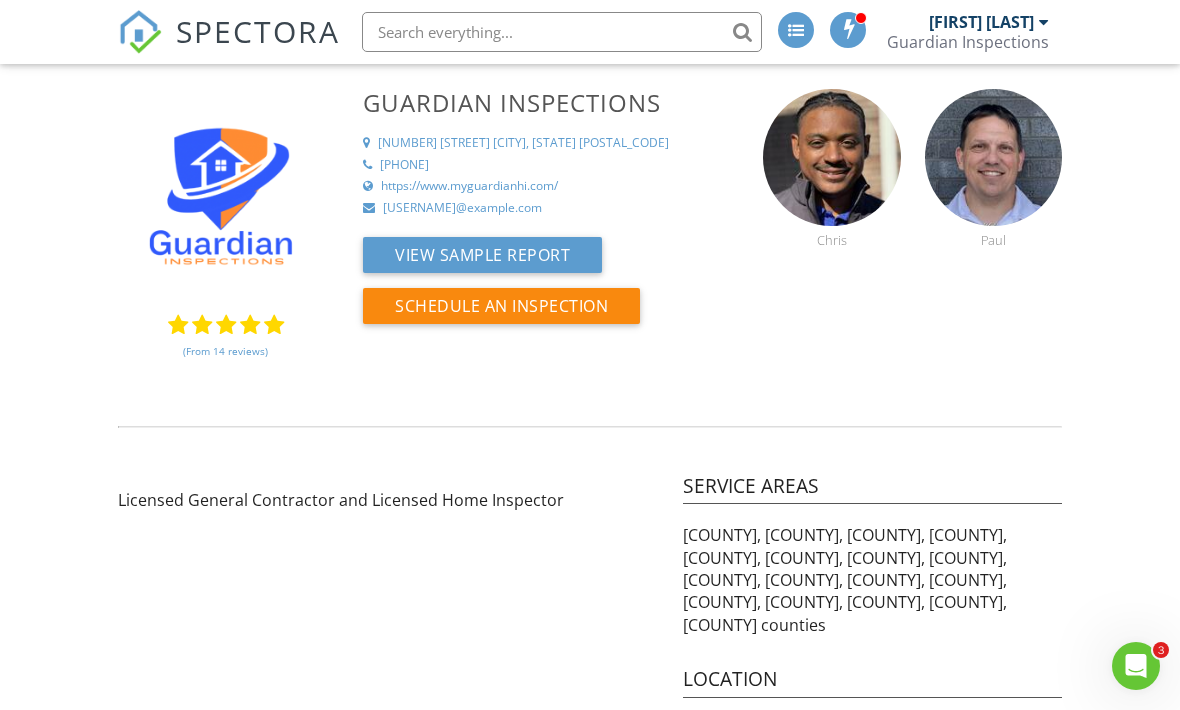 scroll, scrollTop: 0, scrollLeft: 0, axis: both 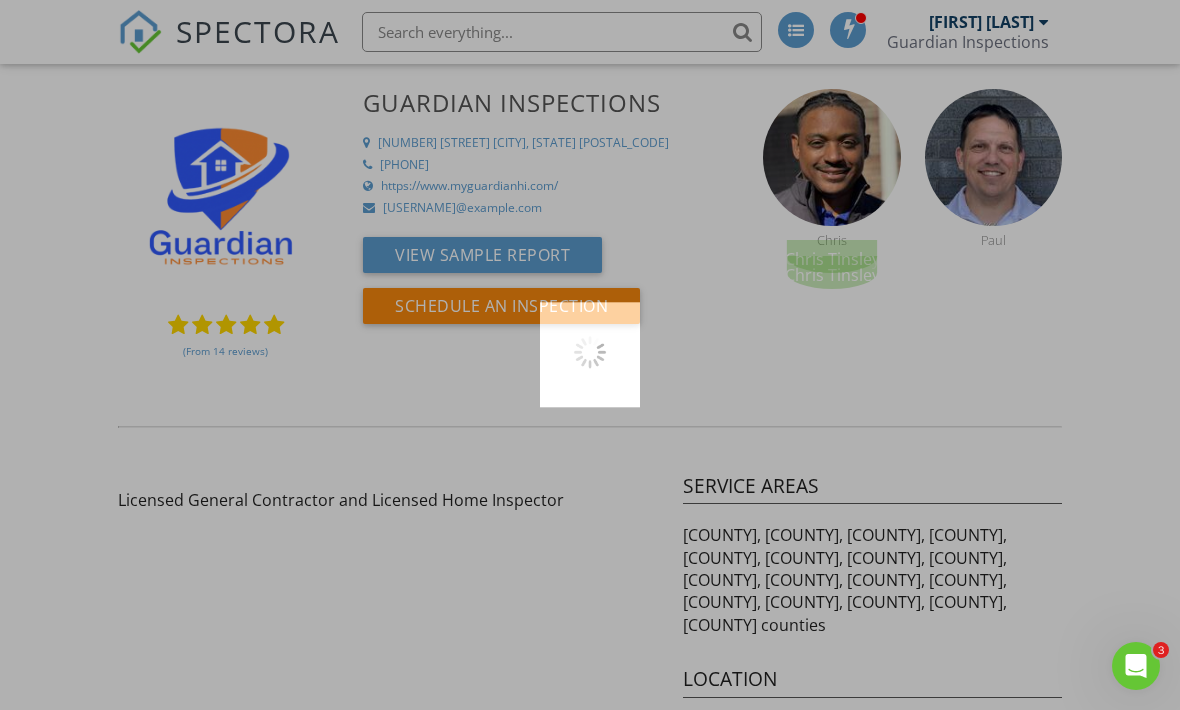 click at bounding box center [590, 355] 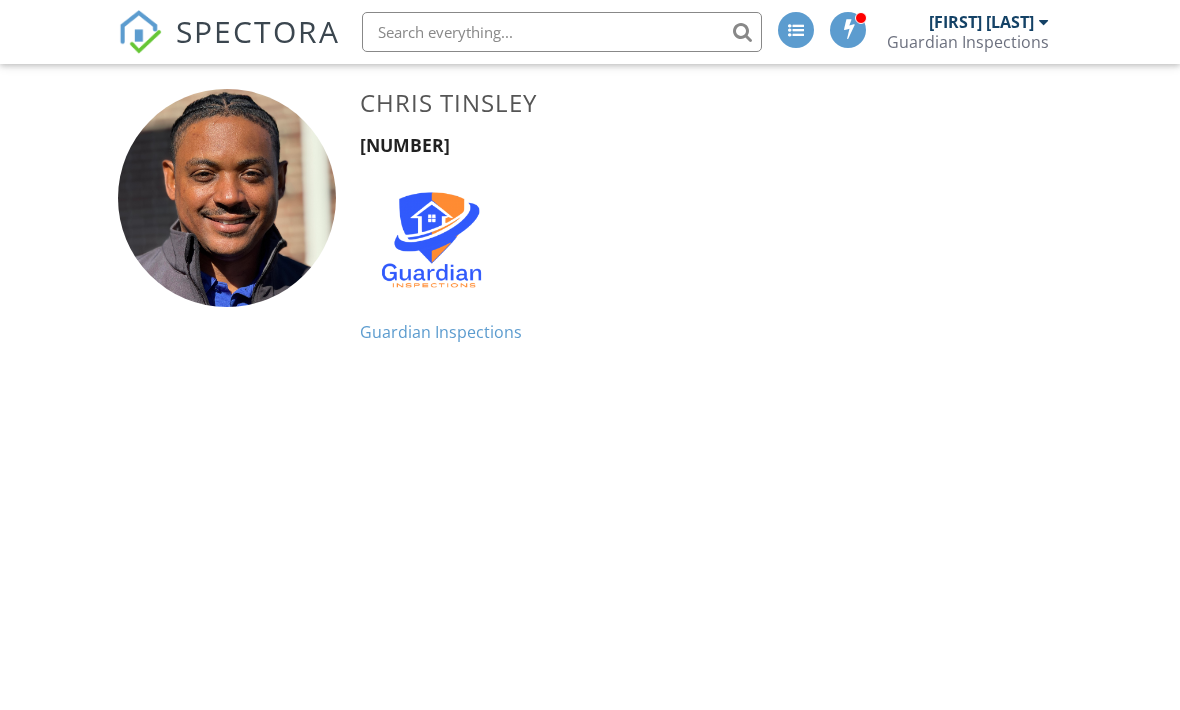 scroll, scrollTop: 0, scrollLeft: 0, axis: both 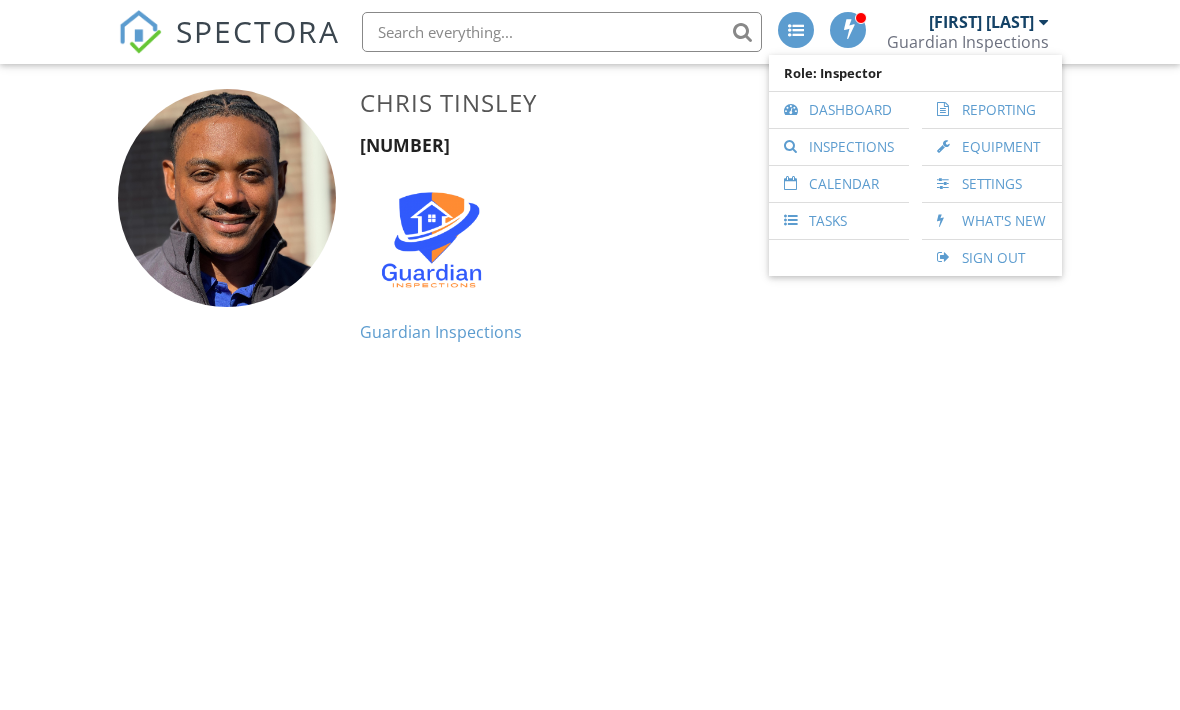 click on "Dashboard" at bounding box center [839, 110] 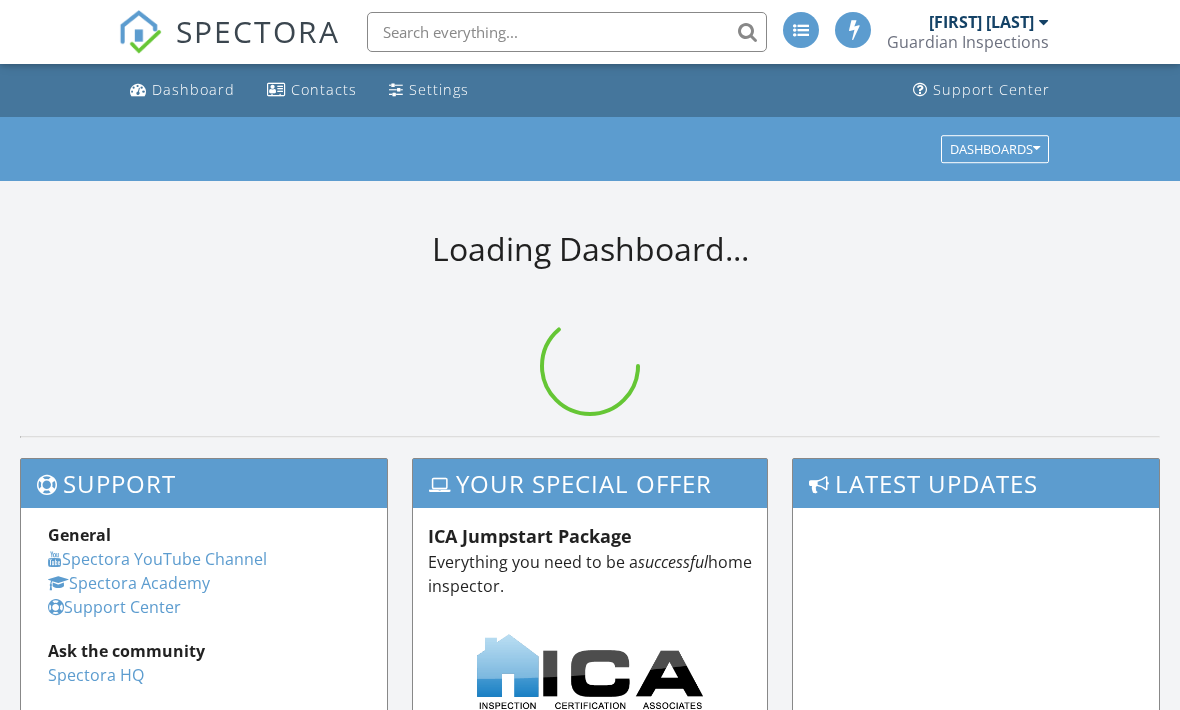 scroll, scrollTop: 0, scrollLeft: 0, axis: both 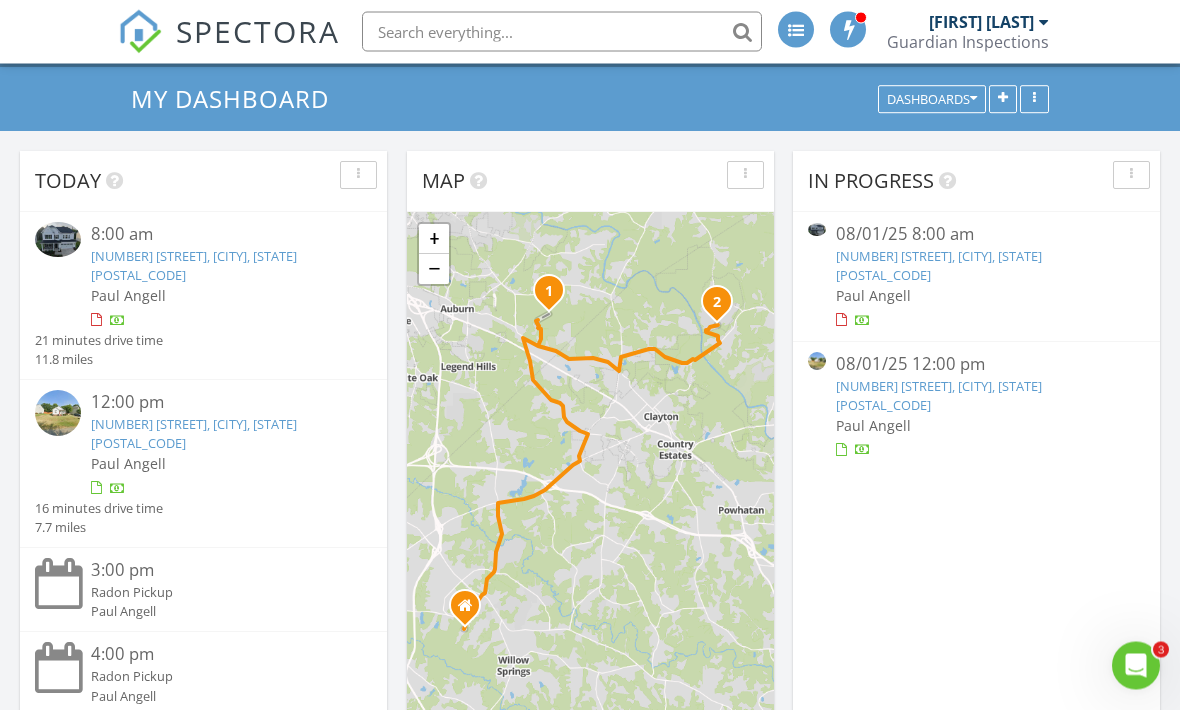 click on "812 Emerald Bay Cir, Raleigh, NC 27610" at bounding box center (939, 266) 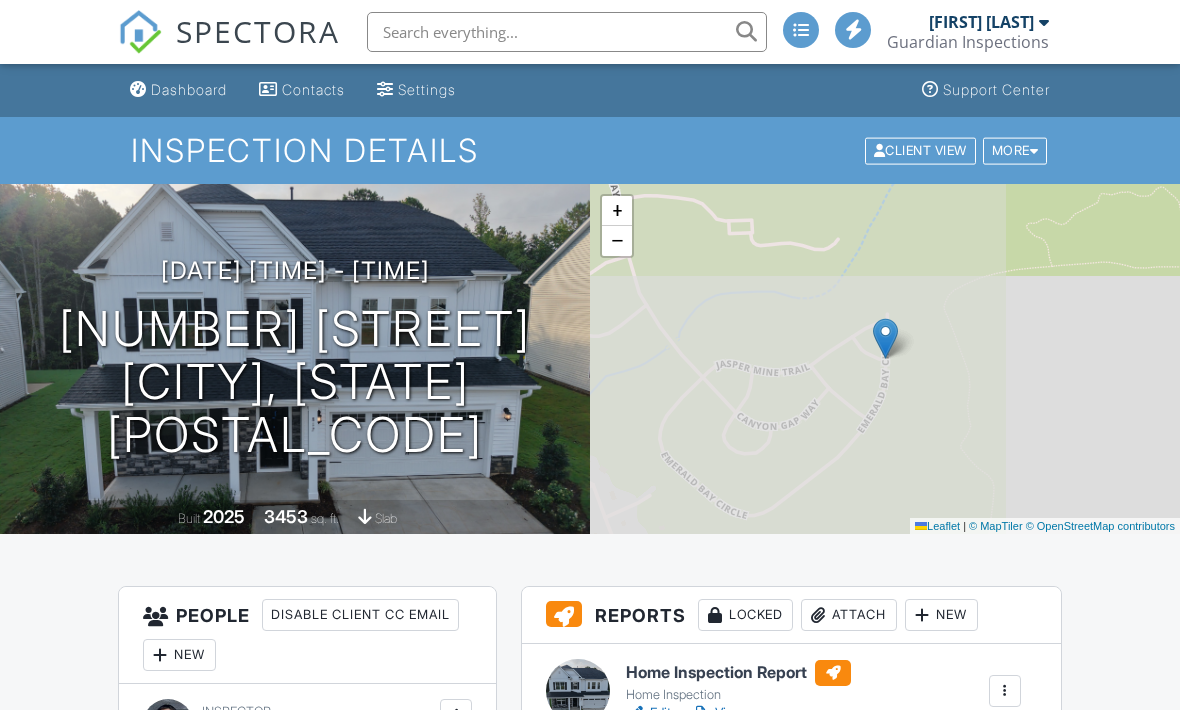 scroll, scrollTop: 0, scrollLeft: 0, axis: both 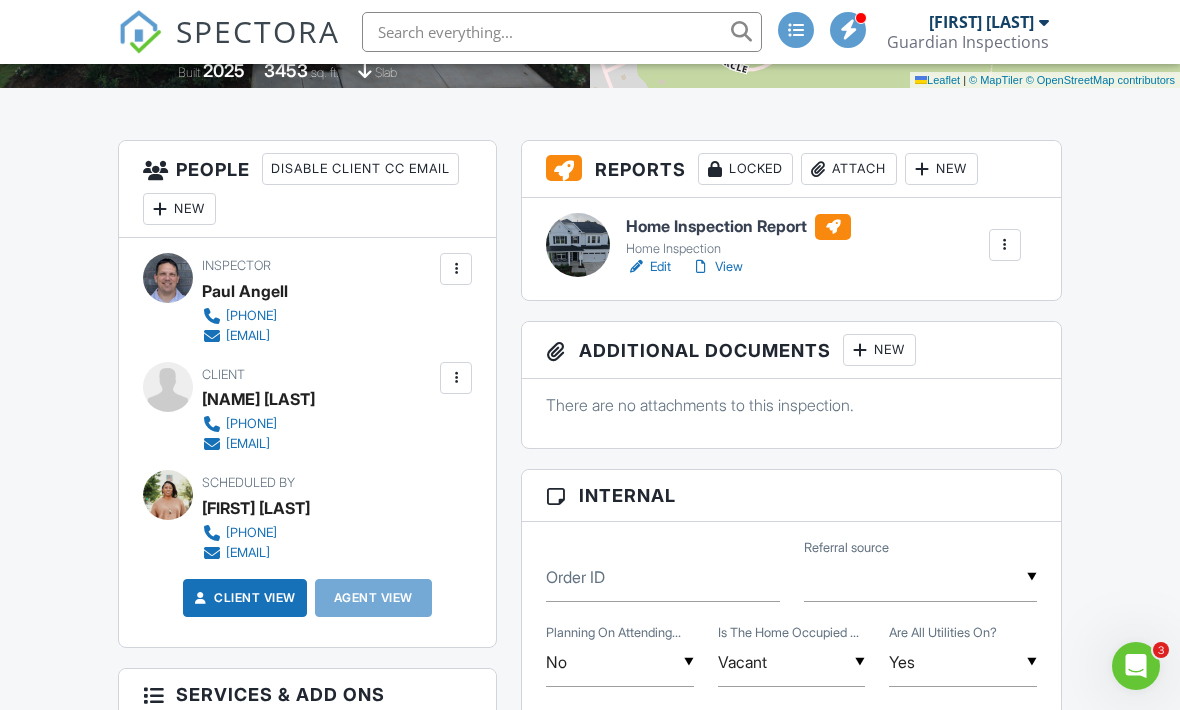 click on "View" at bounding box center (717, 267) 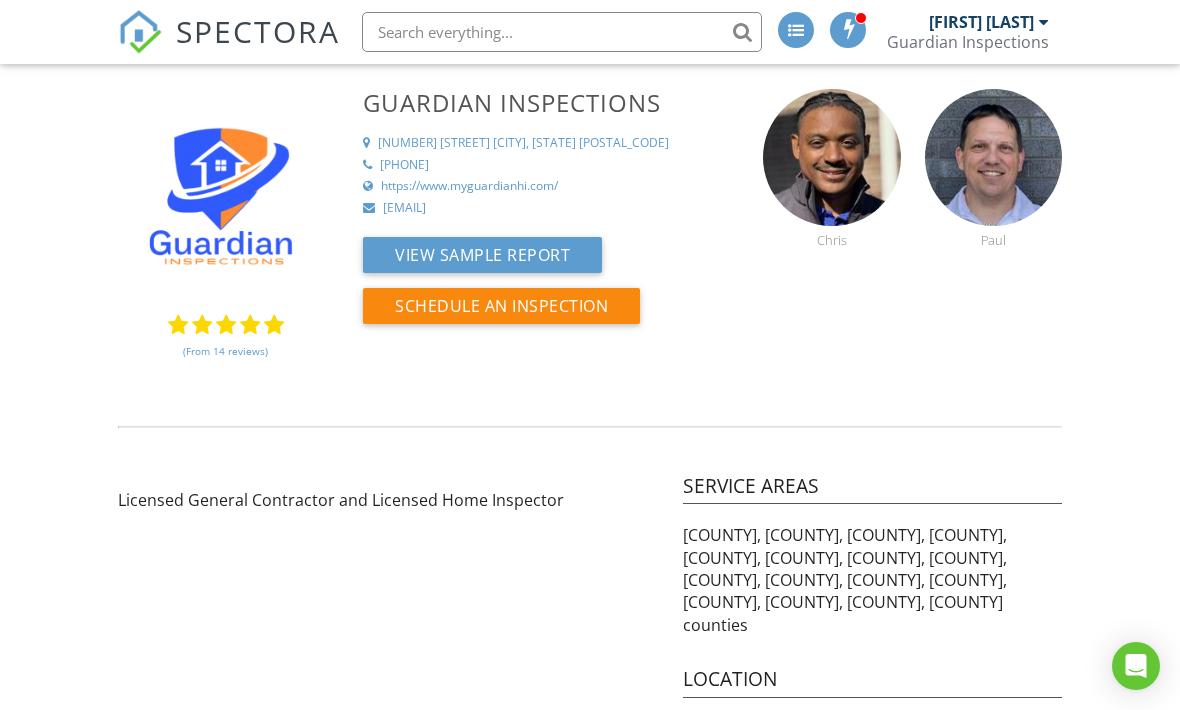 scroll, scrollTop: 0, scrollLeft: 0, axis: both 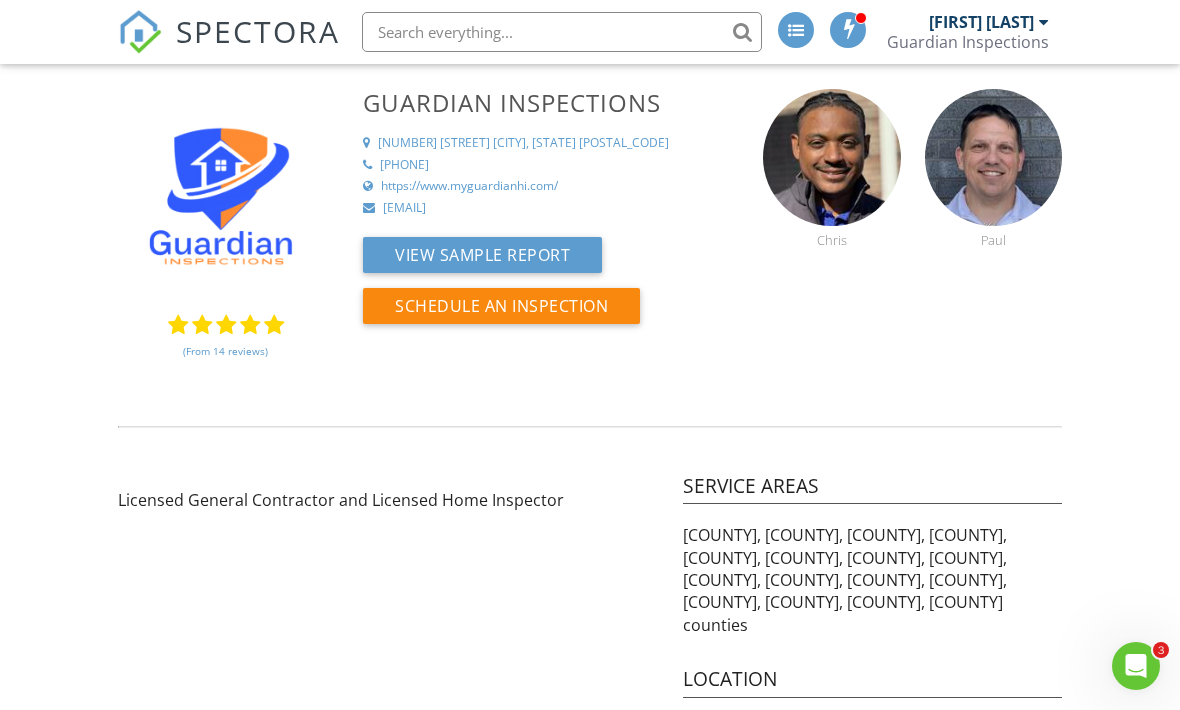 click on "Guardian Inspections" at bounding box center [968, 42] 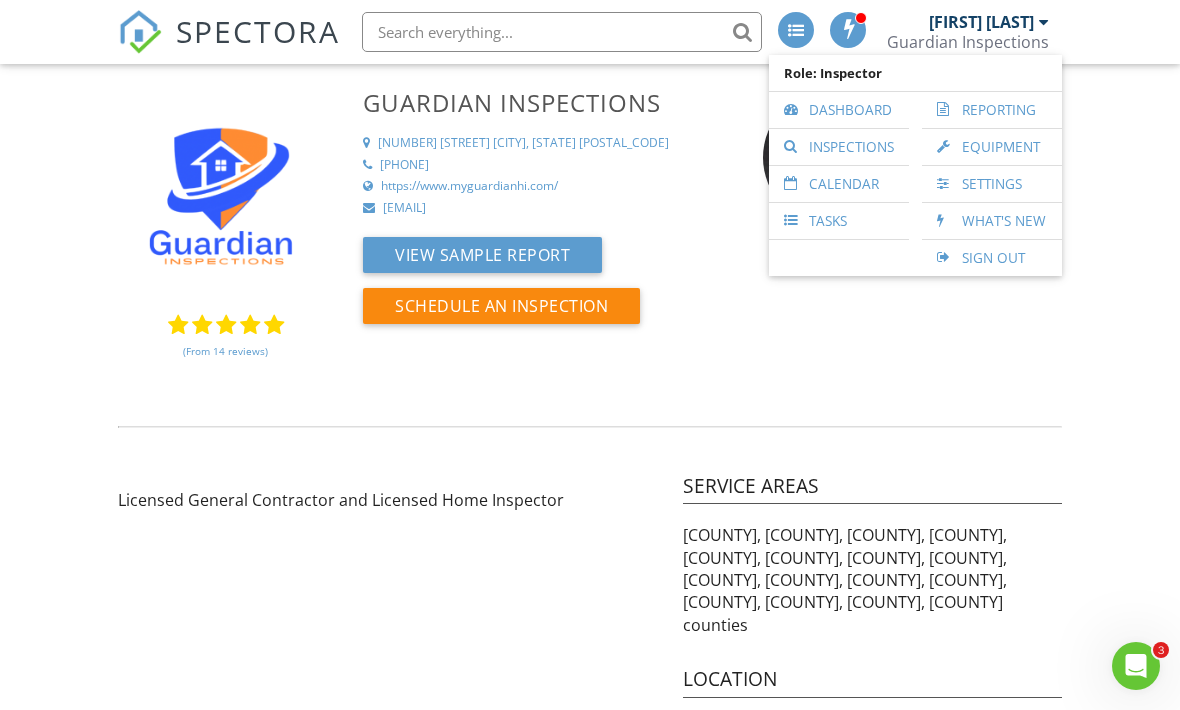 click on "Dashboard" at bounding box center (839, 110) 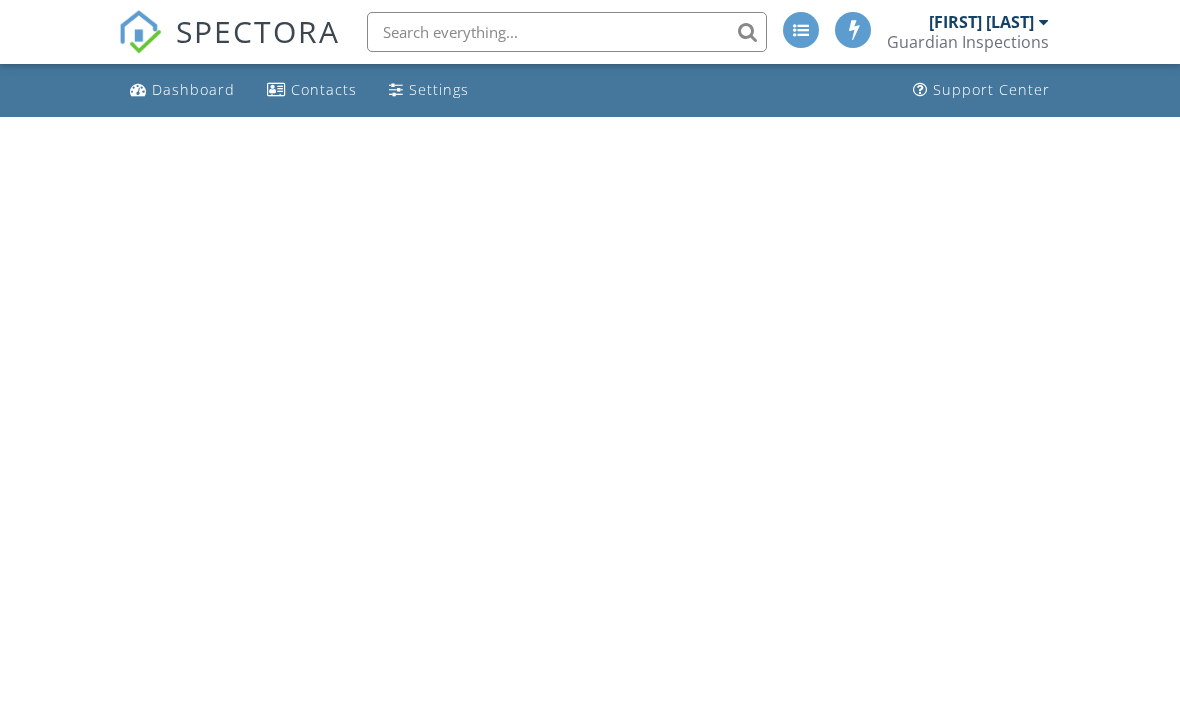 scroll, scrollTop: 0, scrollLeft: 0, axis: both 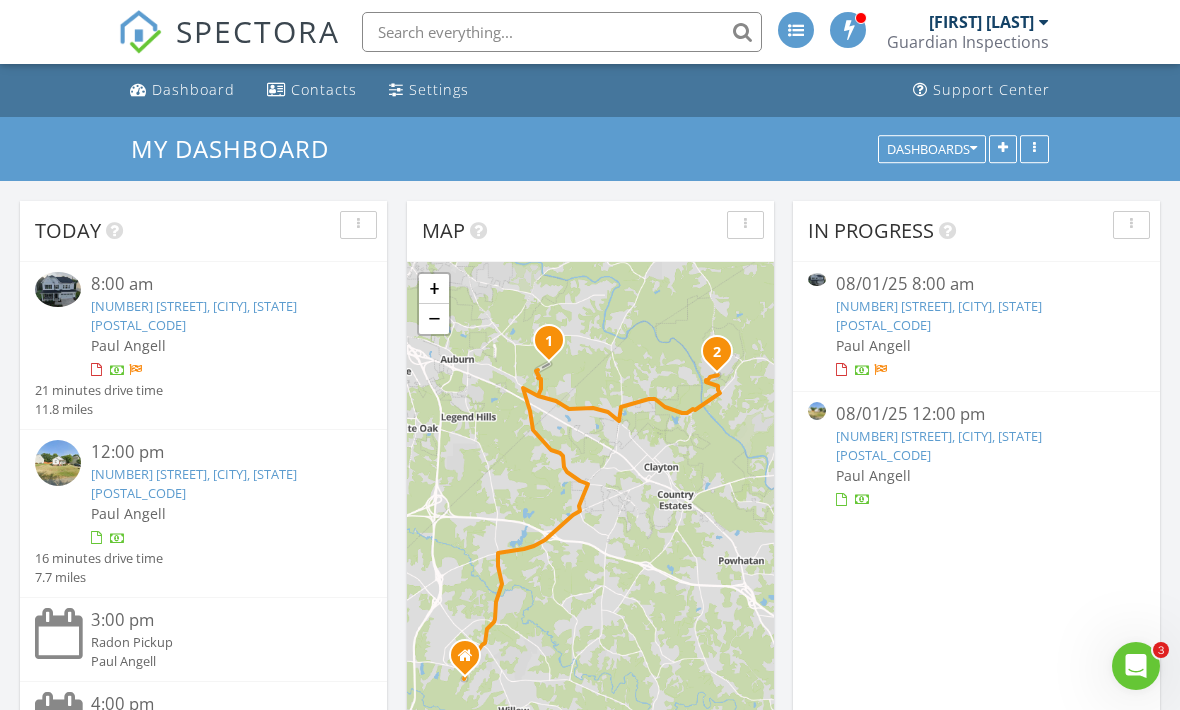click on "209 McCarthy Dr, Clayton, NC 27527" at bounding box center (939, 445) 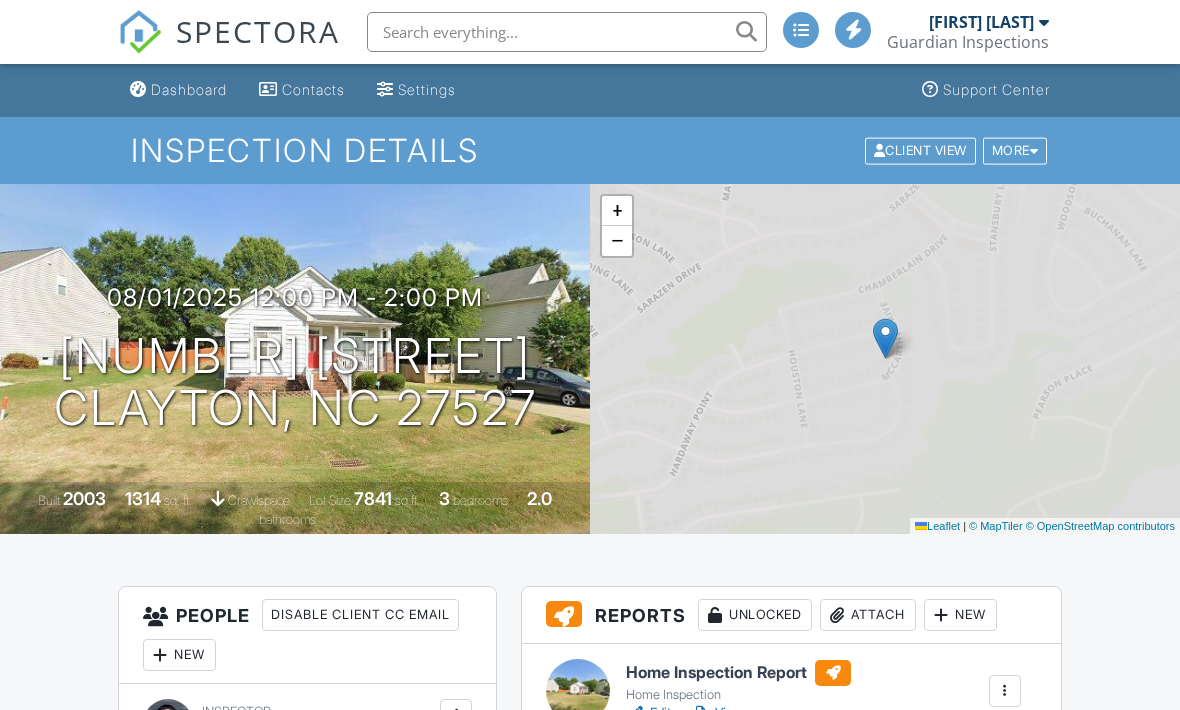 scroll, scrollTop: 0, scrollLeft: 0, axis: both 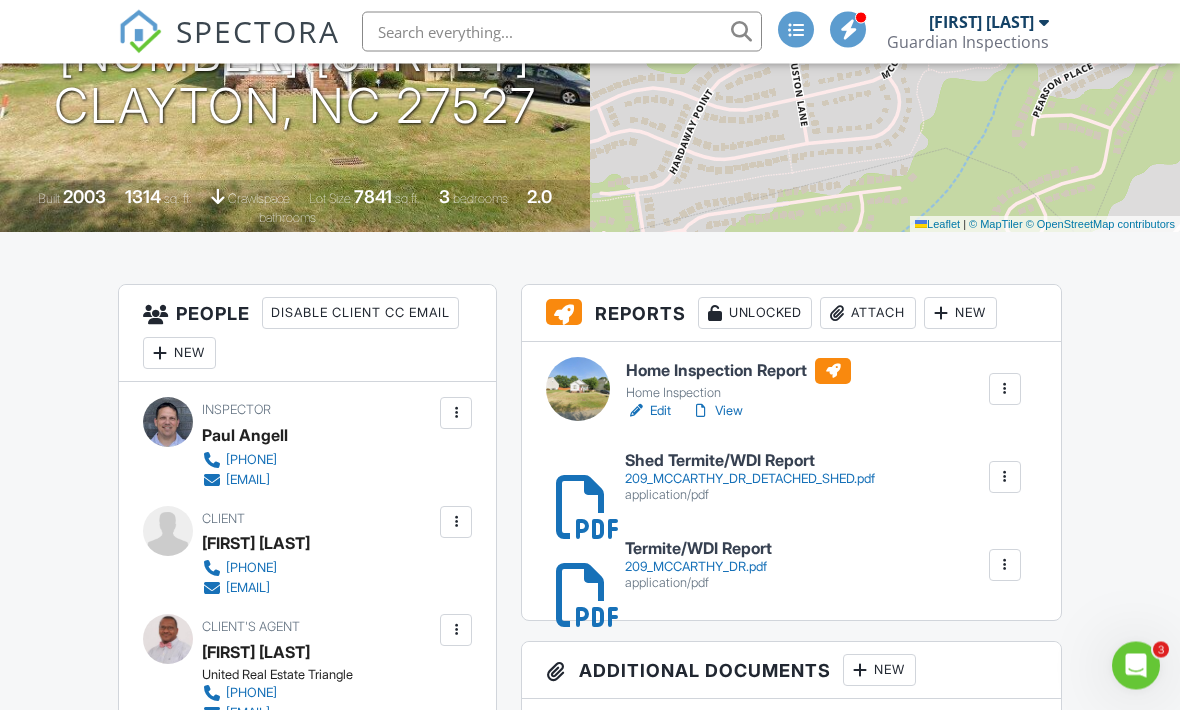 click on "View" at bounding box center [717, 412] 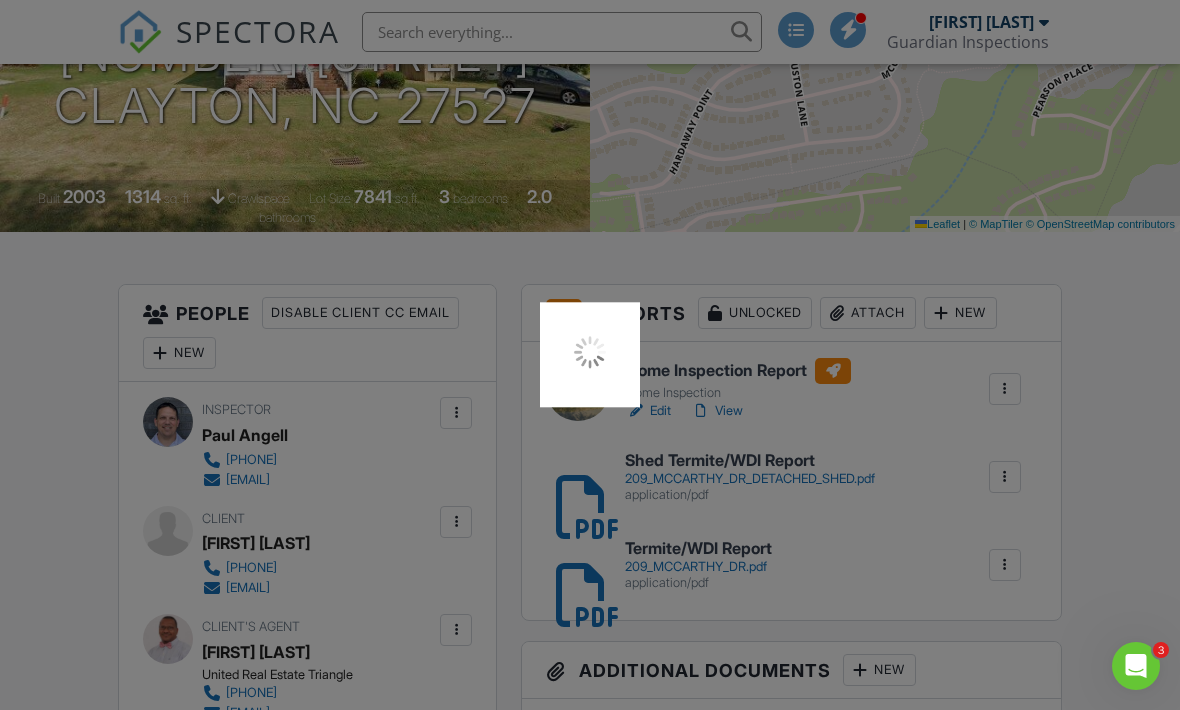 scroll, scrollTop: 368, scrollLeft: 0, axis: vertical 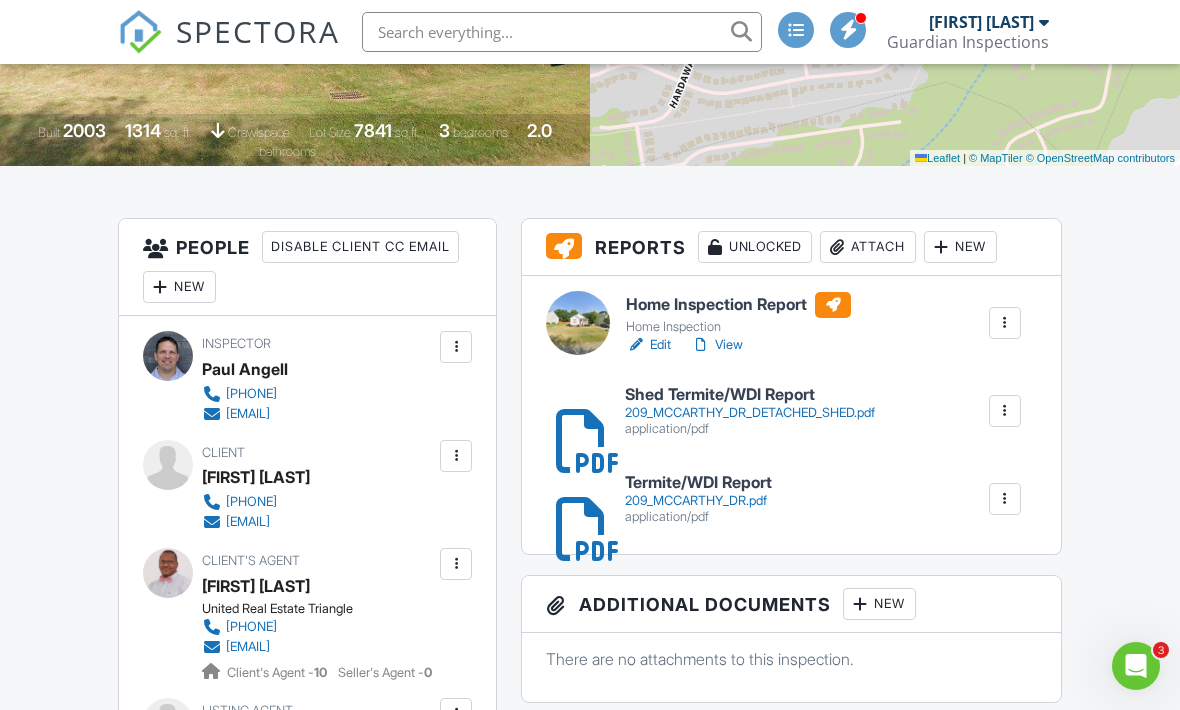 click on "Home Inspection" at bounding box center [738, 327] 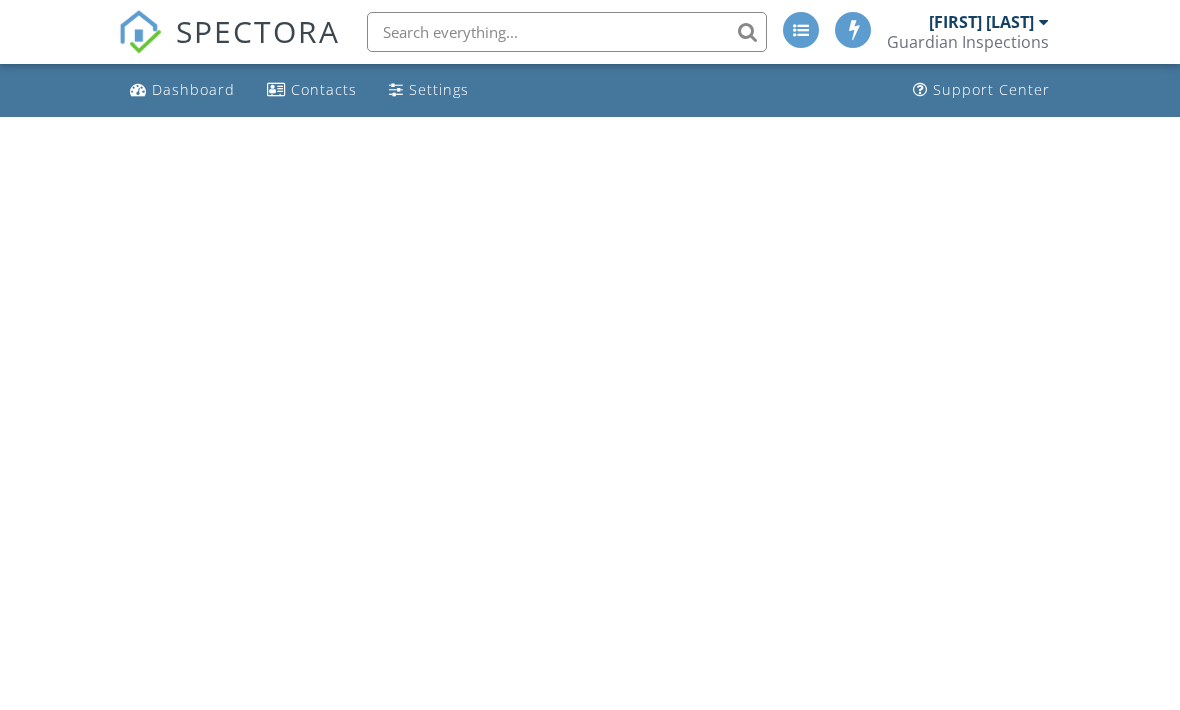 scroll, scrollTop: 0, scrollLeft: 0, axis: both 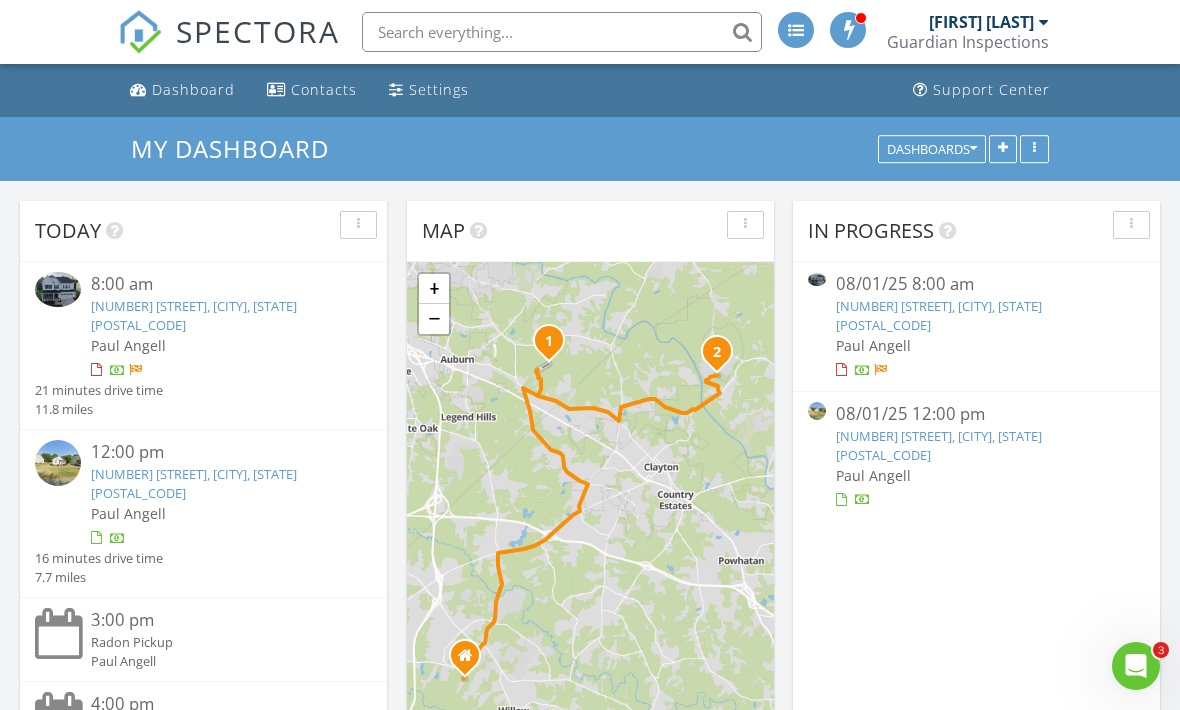 click on "[NUMBER] [STREET], [CITY], [STATE] [POSTAL_CODE]" at bounding box center (939, 445) 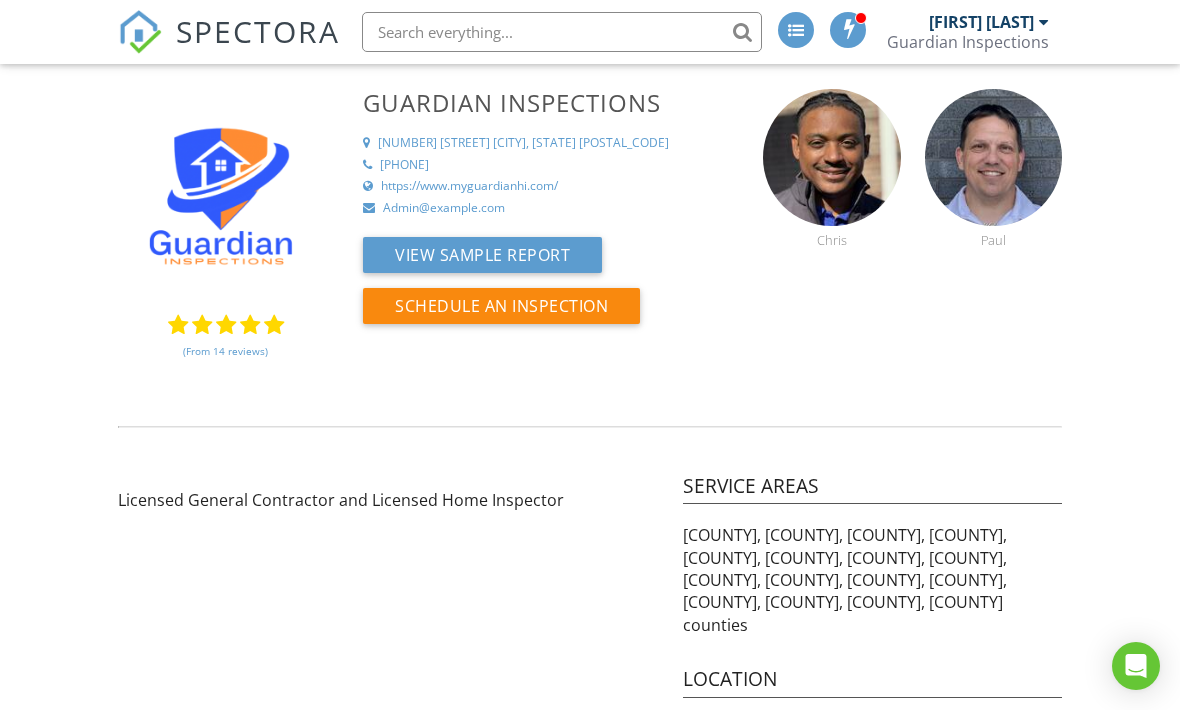 scroll, scrollTop: 0, scrollLeft: 0, axis: both 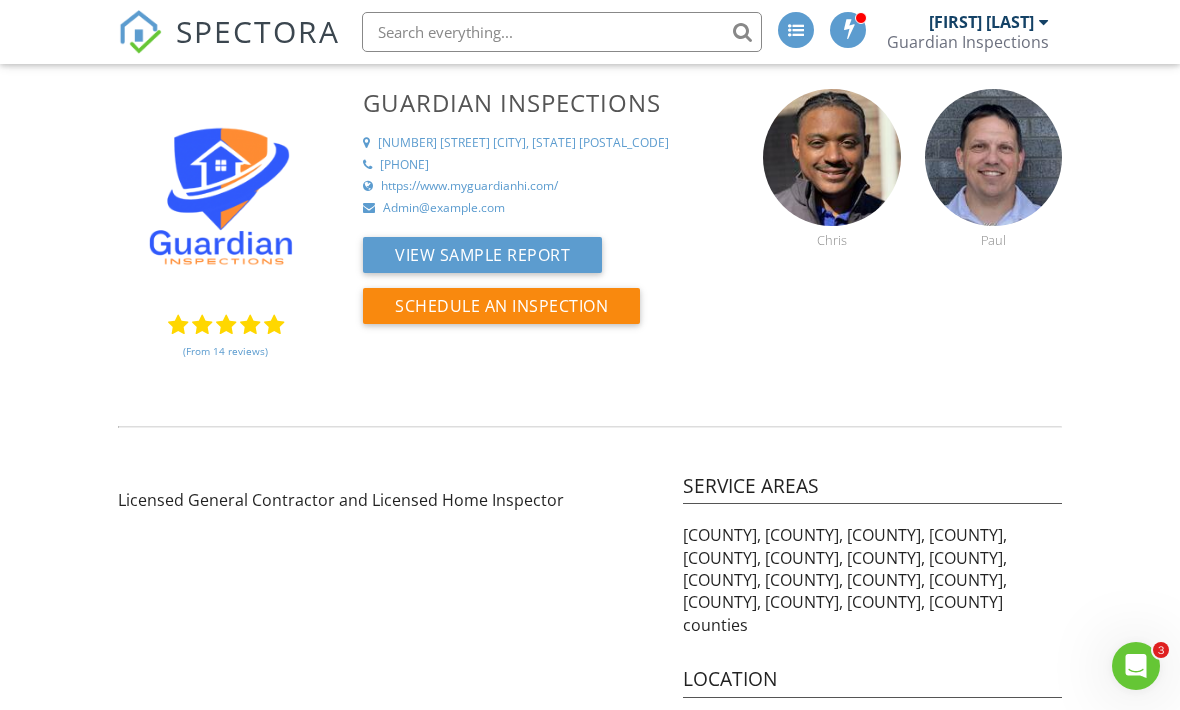 click on "Guardian Inspections" at bounding box center [968, 42] 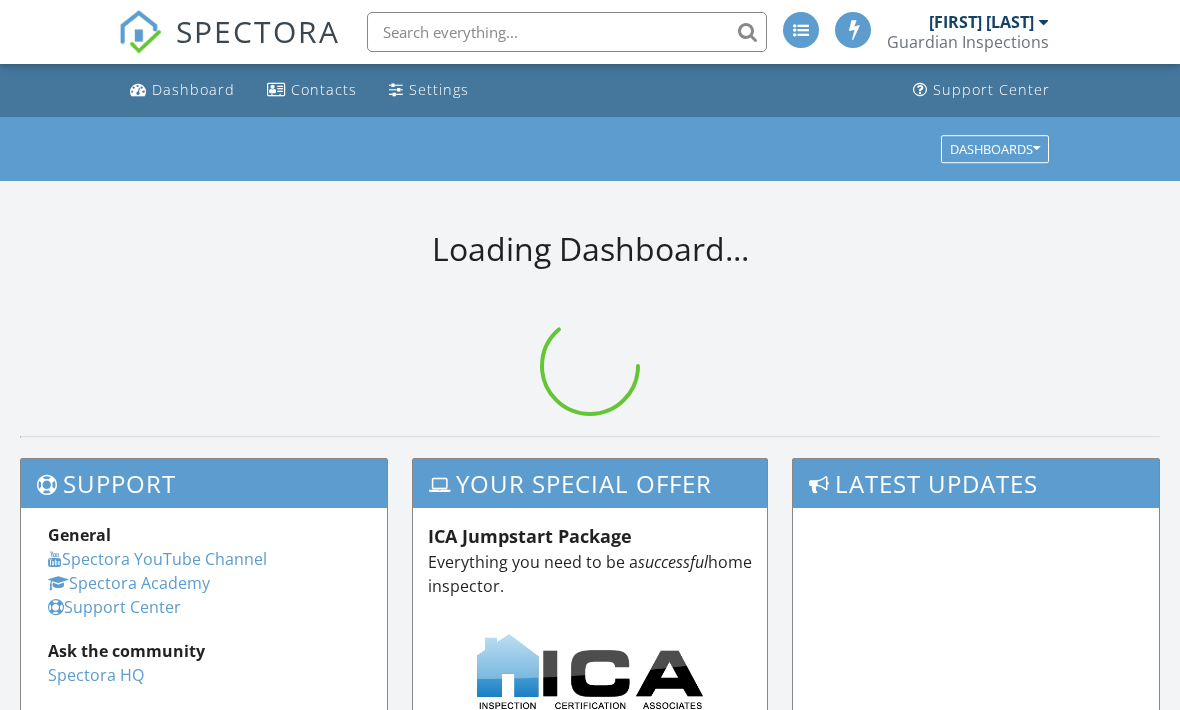 scroll, scrollTop: 0, scrollLeft: 0, axis: both 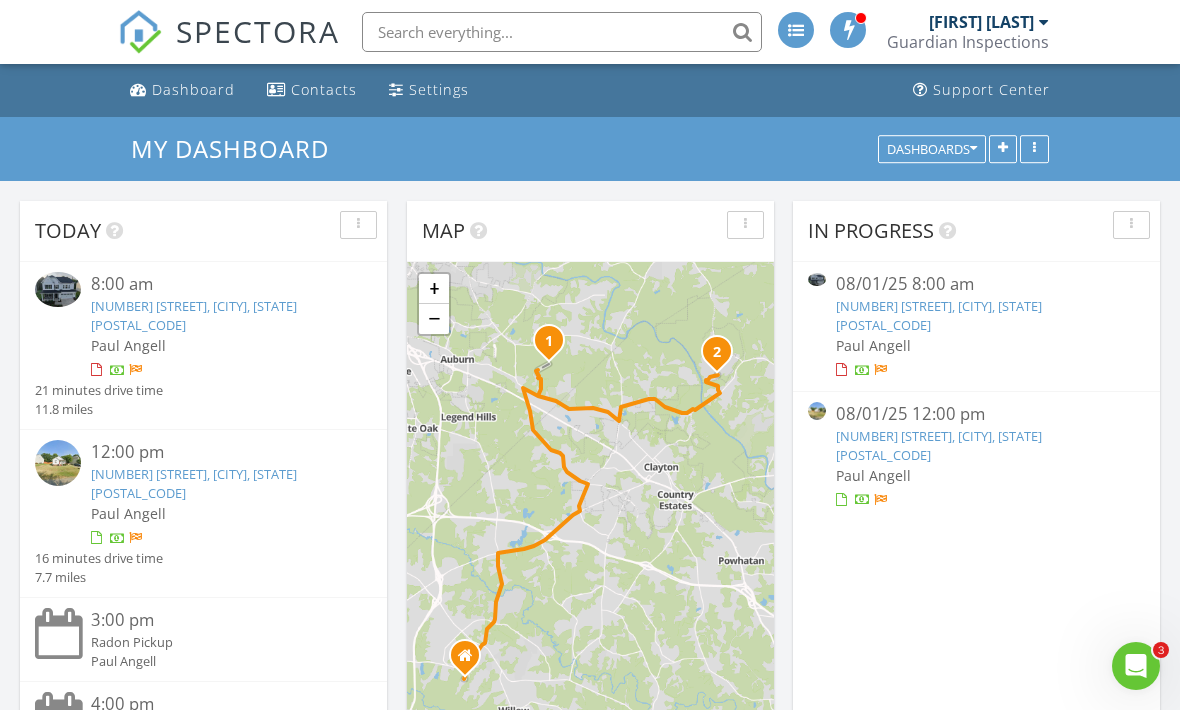 click on "Guardian Inspections" at bounding box center (968, 42) 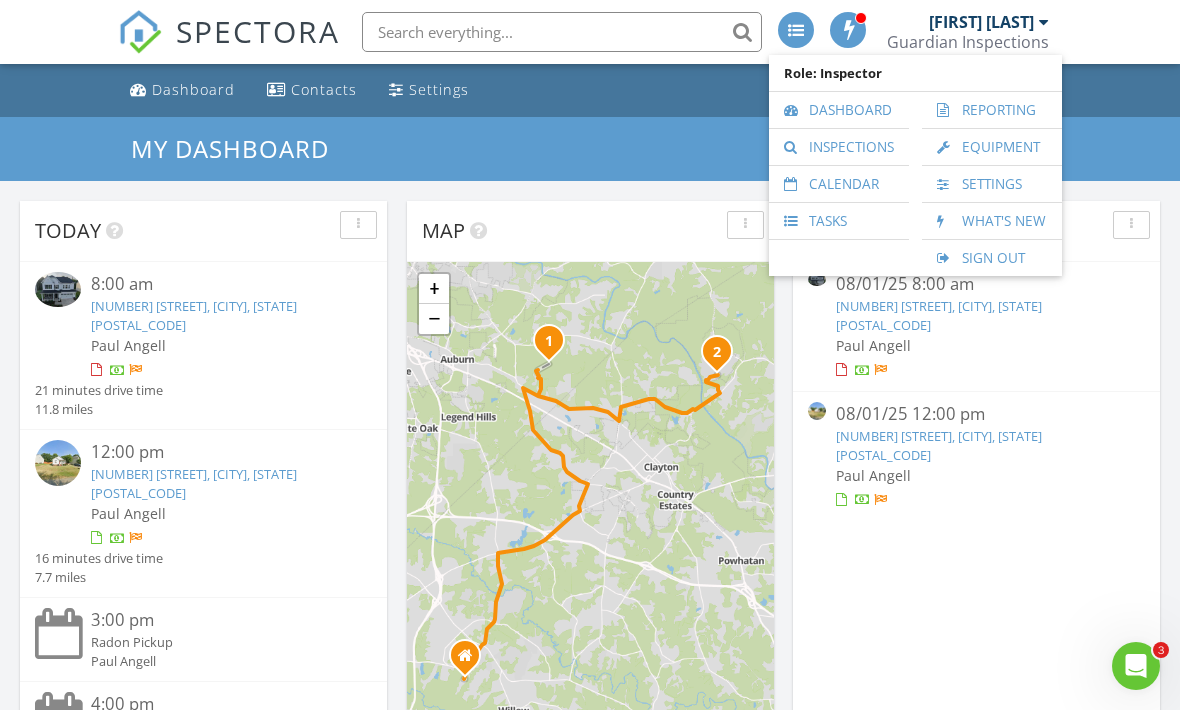 click on "Dashboard" at bounding box center (839, 110) 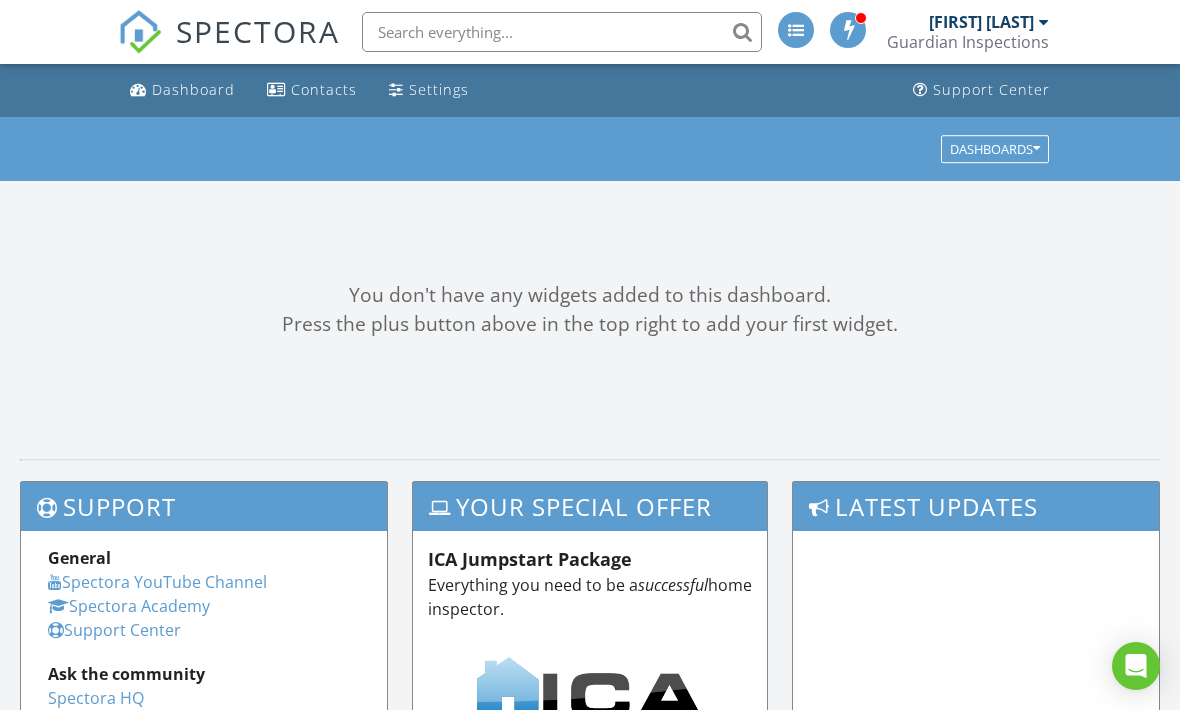 scroll, scrollTop: 0, scrollLeft: 0, axis: both 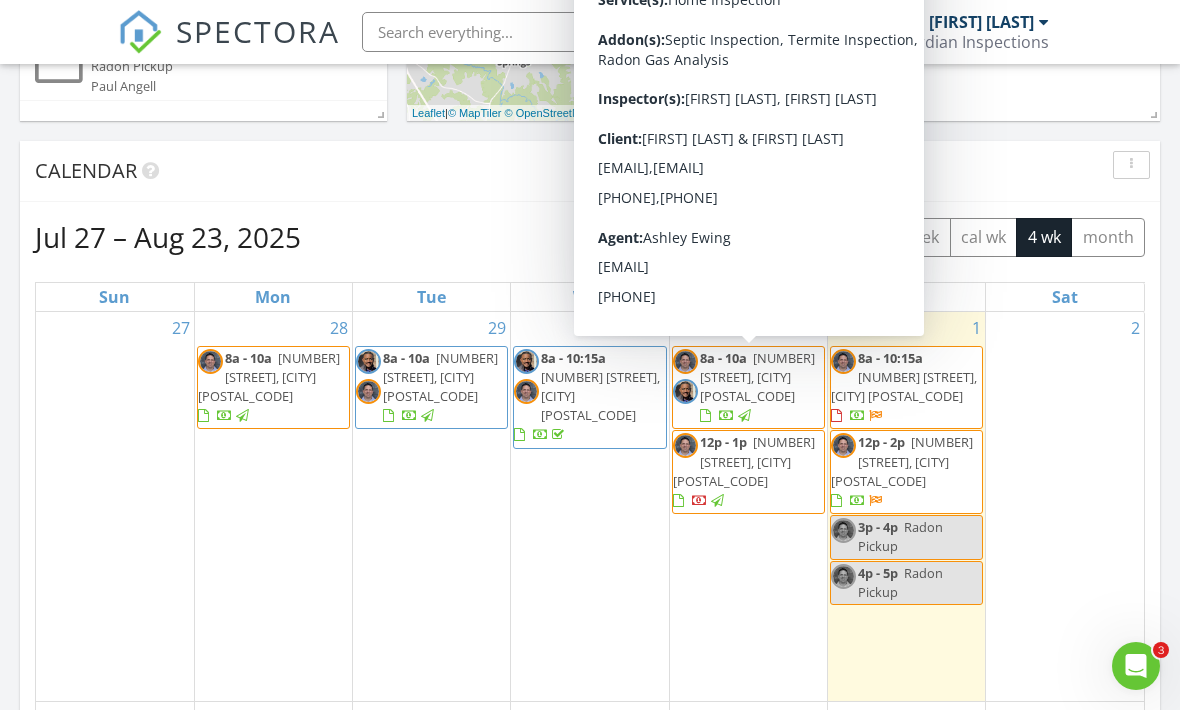 click on "4205 Rockside Hills Dr, Raleigh 27603" at bounding box center [757, 377] 